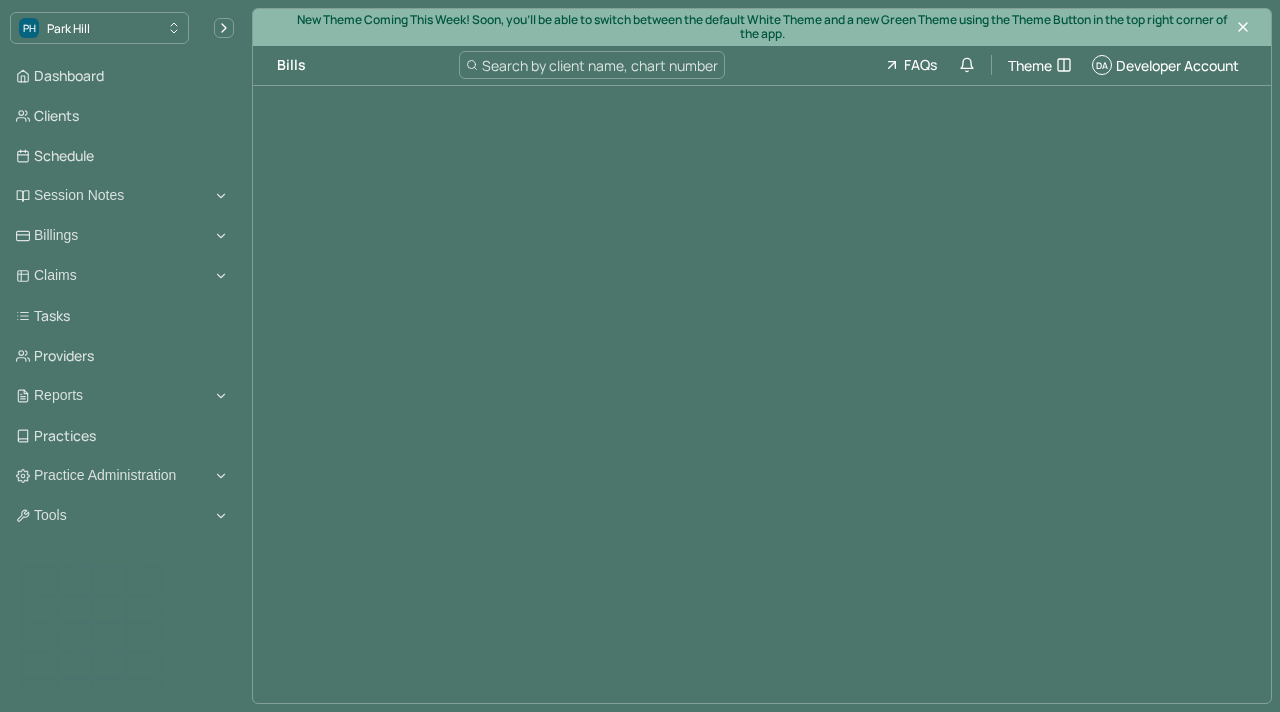 scroll, scrollTop: 0, scrollLeft: 0, axis: both 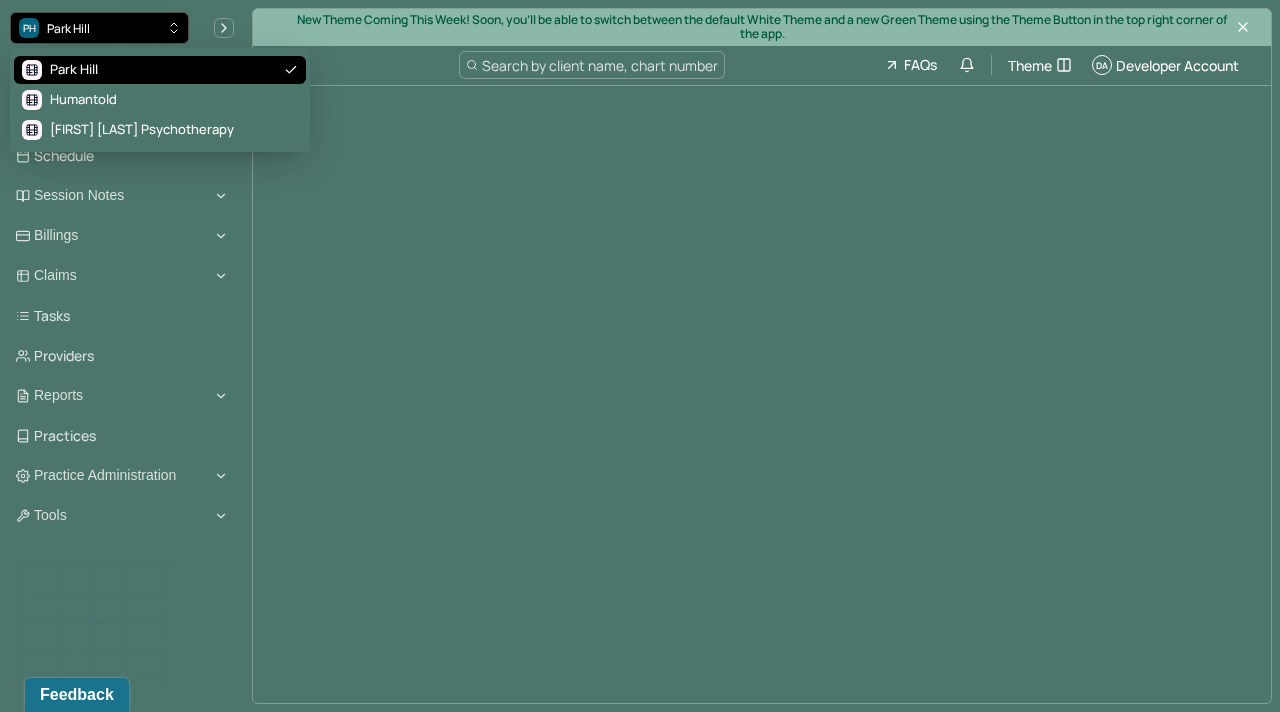 click on "PH Park Hill" at bounding box center [99, 28] 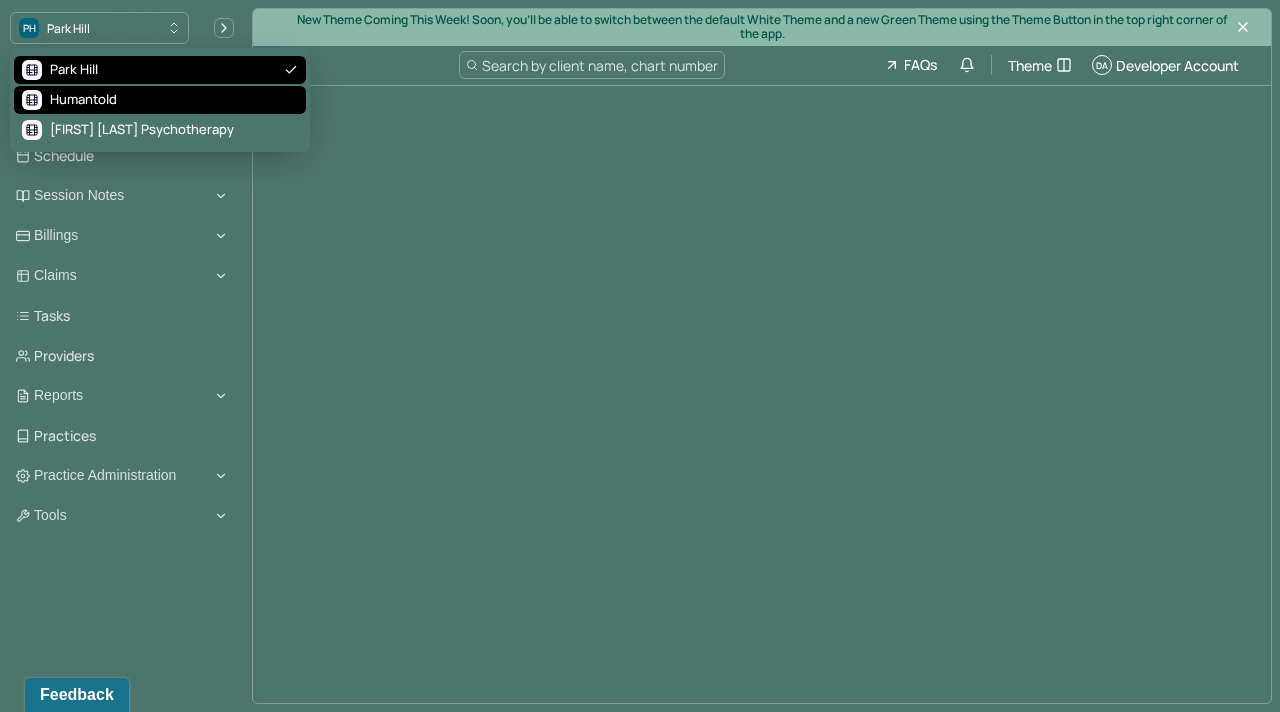 click on "Humantold" at bounding box center [160, 100] 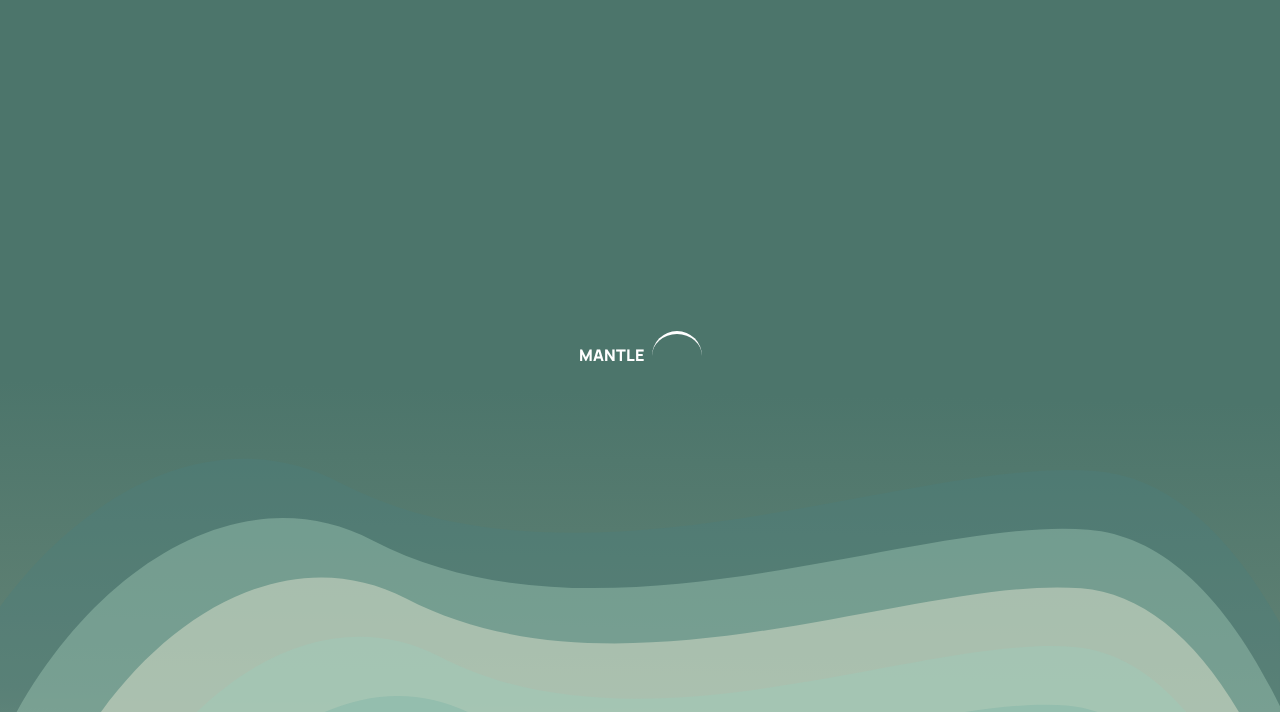 scroll, scrollTop: 0, scrollLeft: 0, axis: both 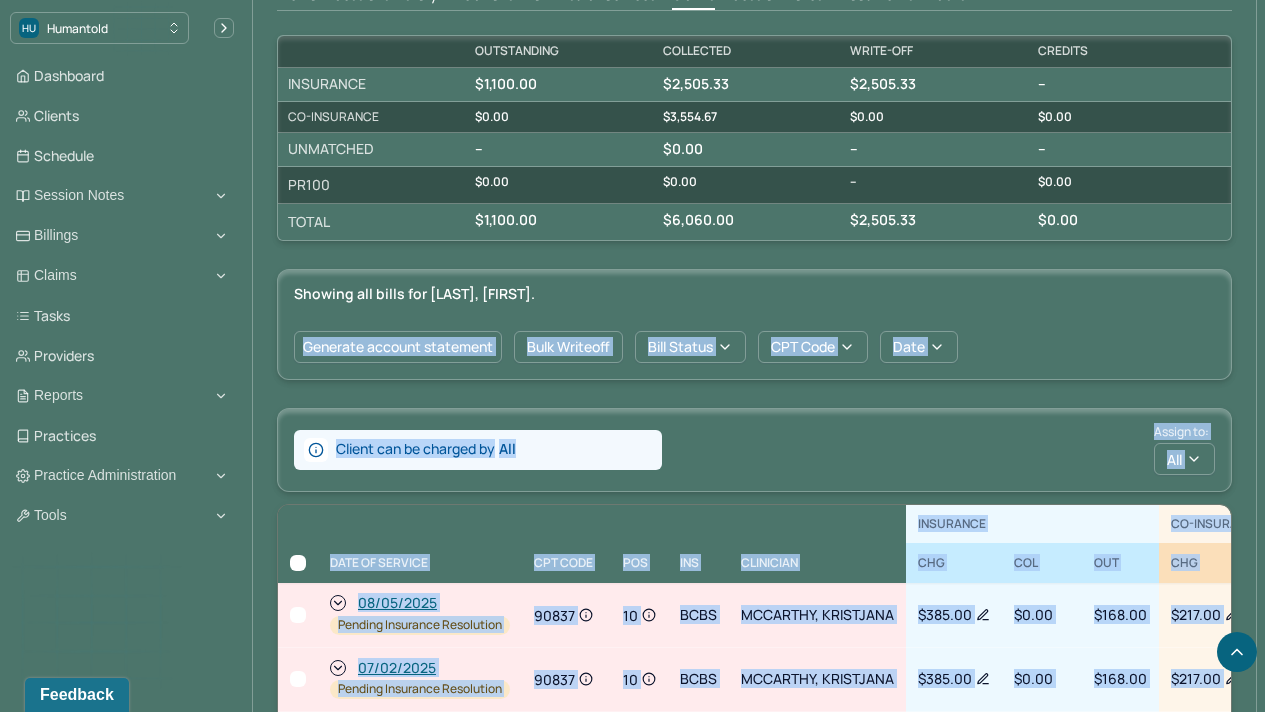 drag, startPoint x: 1279, startPoint y: 535, endPoint x: 1279, endPoint y: 287, distance: 248 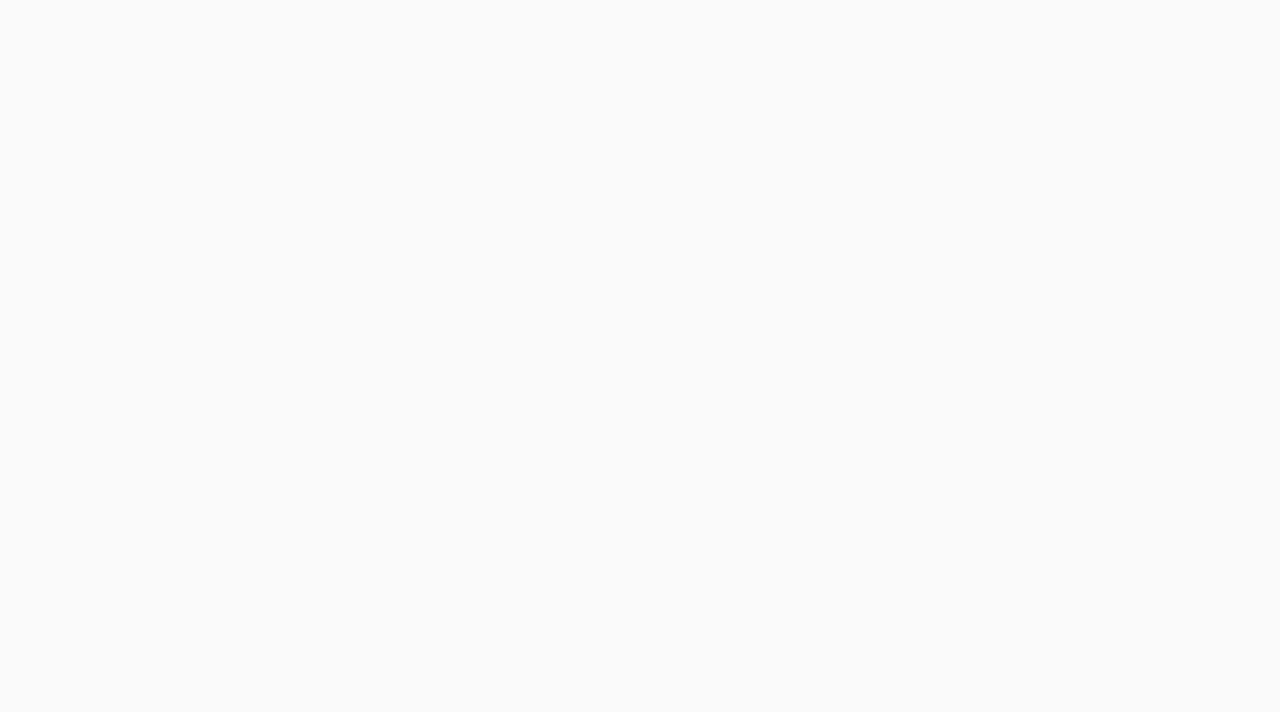 scroll, scrollTop: 0, scrollLeft: 0, axis: both 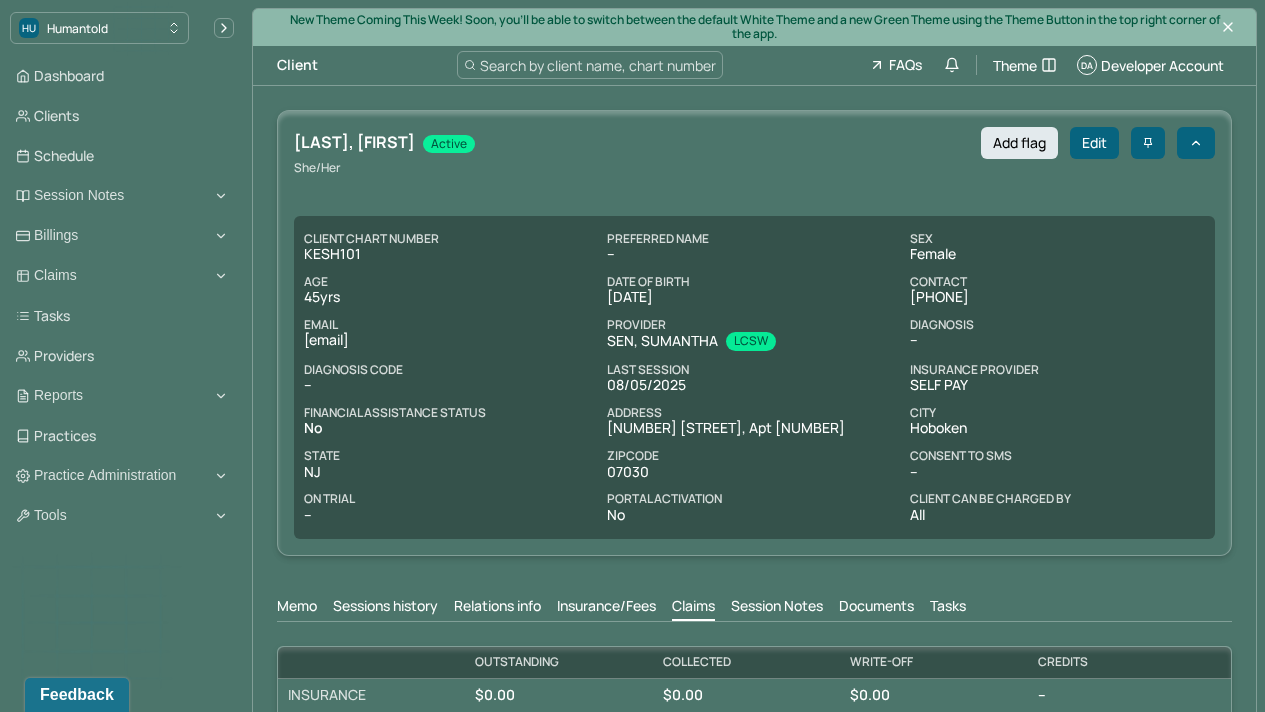 click on "Memo" at bounding box center (297, 608) 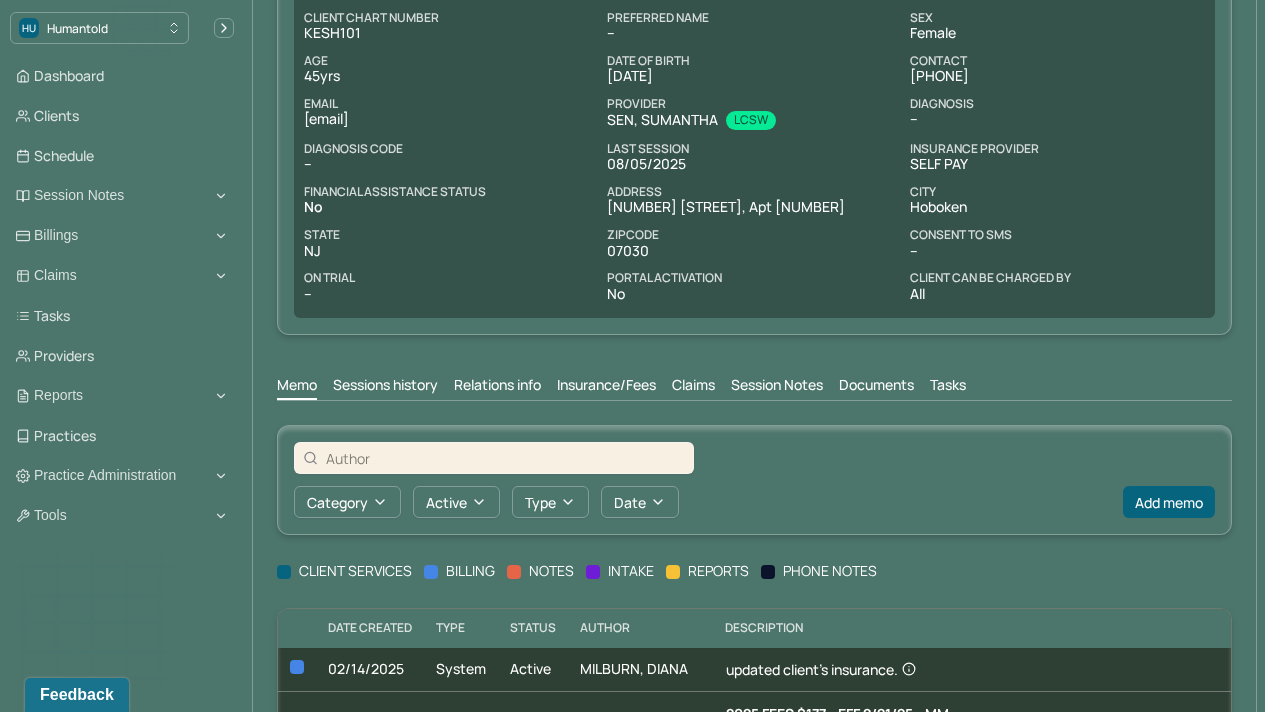 scroll, scrollTop: 294, scrollLeft: 0, axis: vertical 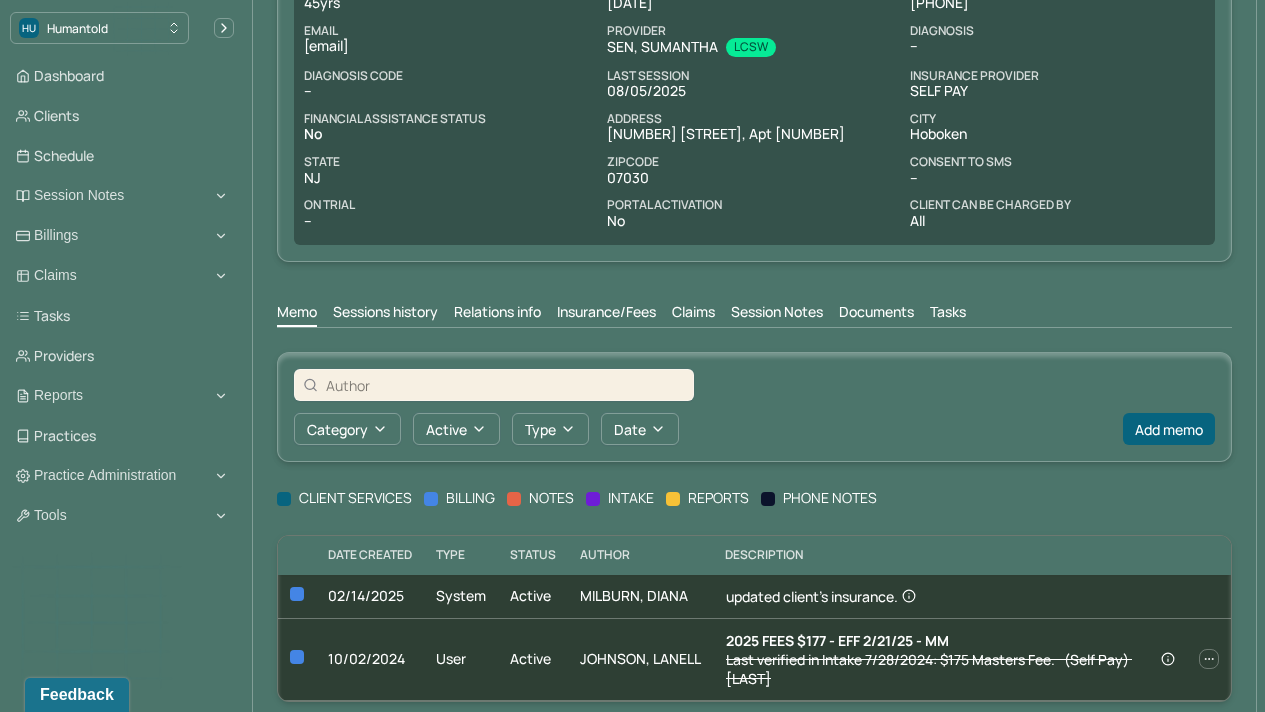 click on "Claims" at bounding box center (693, 314) 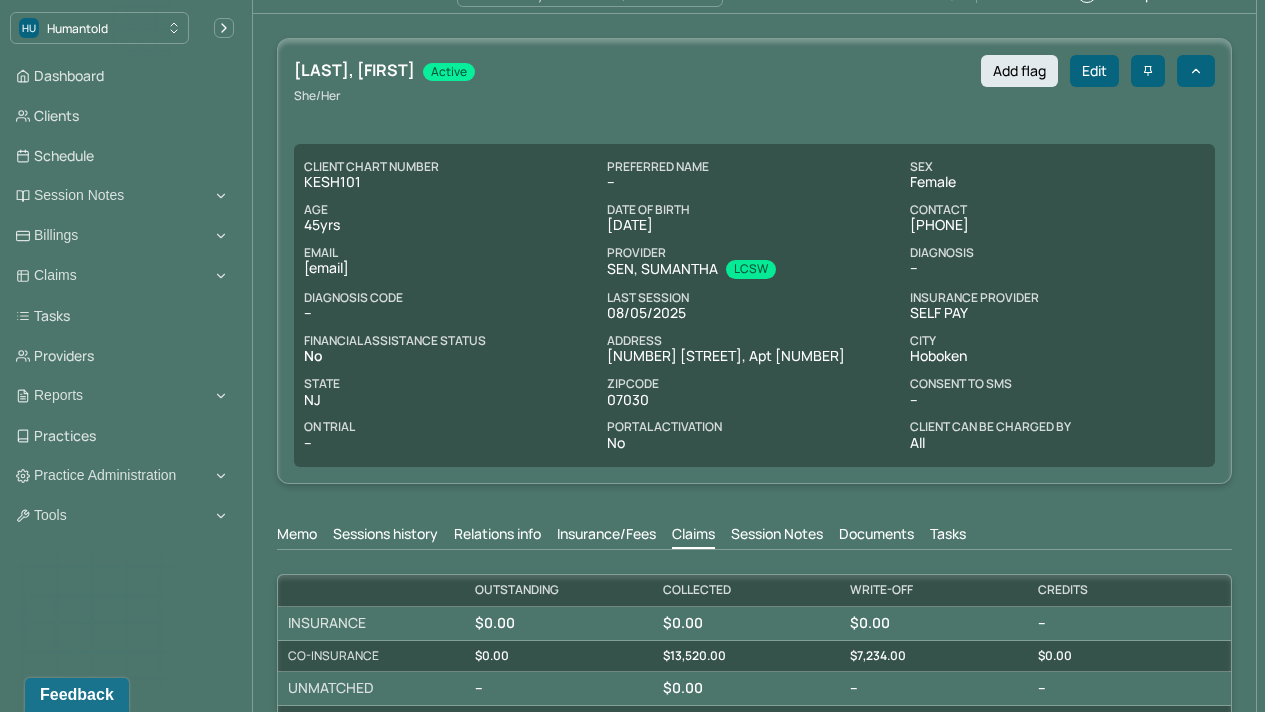 scroll, scrollTop: 62, scrollLeft: 0, axis: vertical 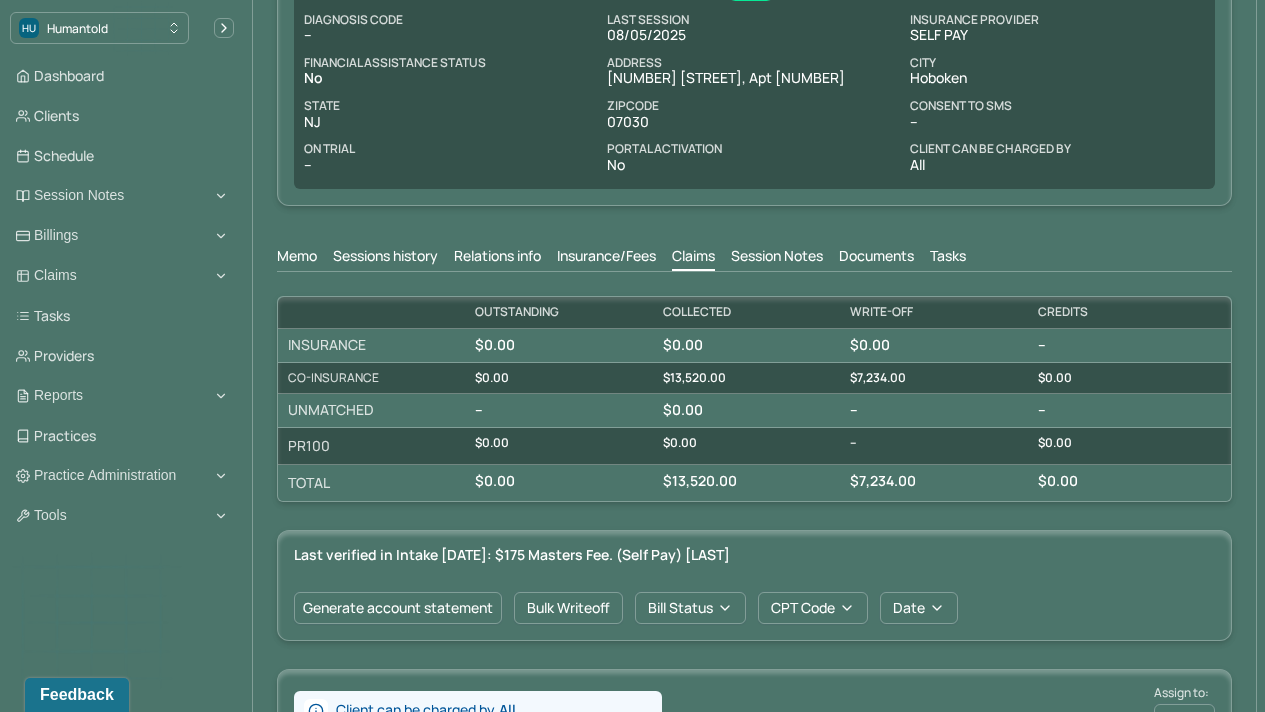 drag, startPoint x: 1279, startPoint y: 246, endPoint x: 1276, endPoint y: 196, distance: 50.08992 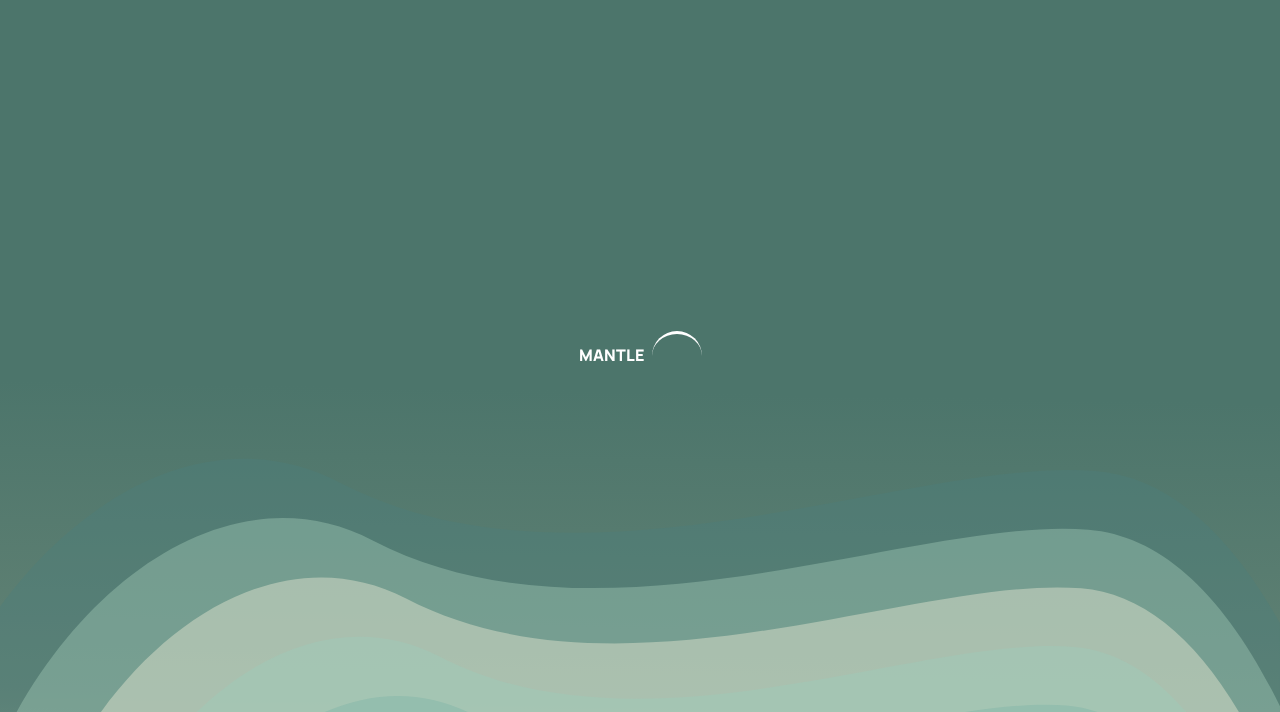 scroll, scrollTop: 0, scrollLeft: 0, axis: both 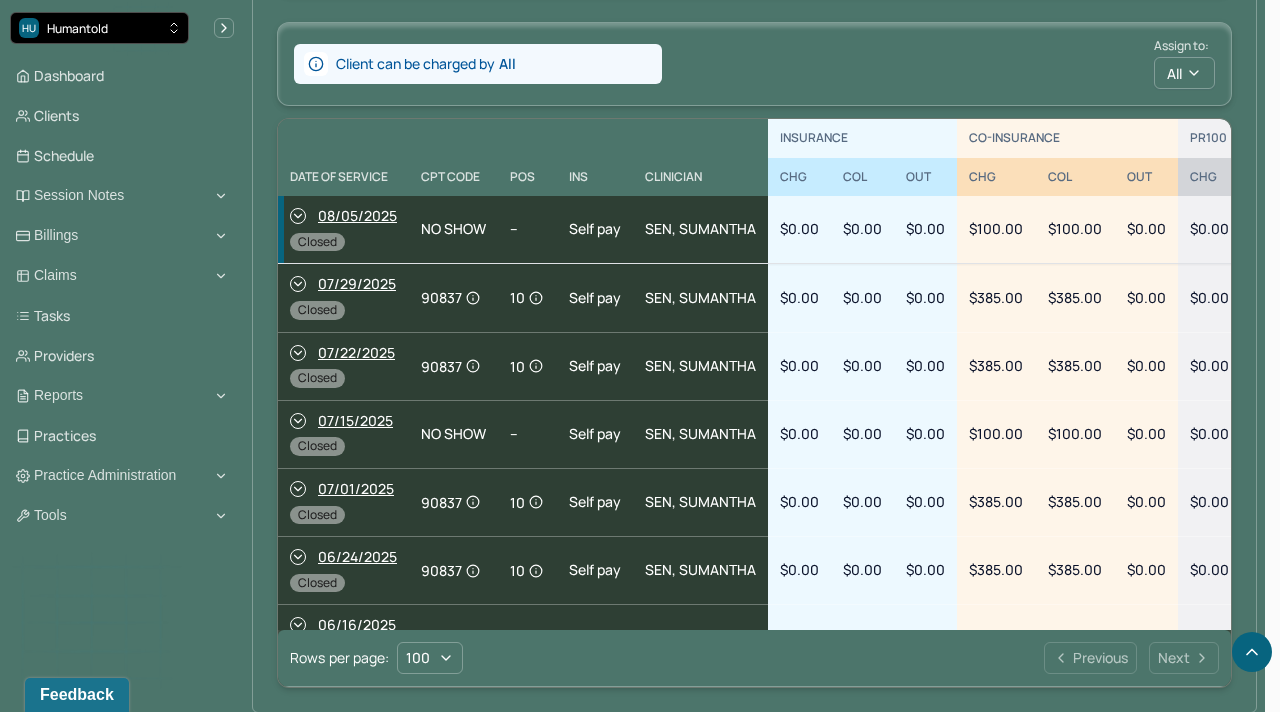 click on "HU Humantold" at bounding box center (99, 28) 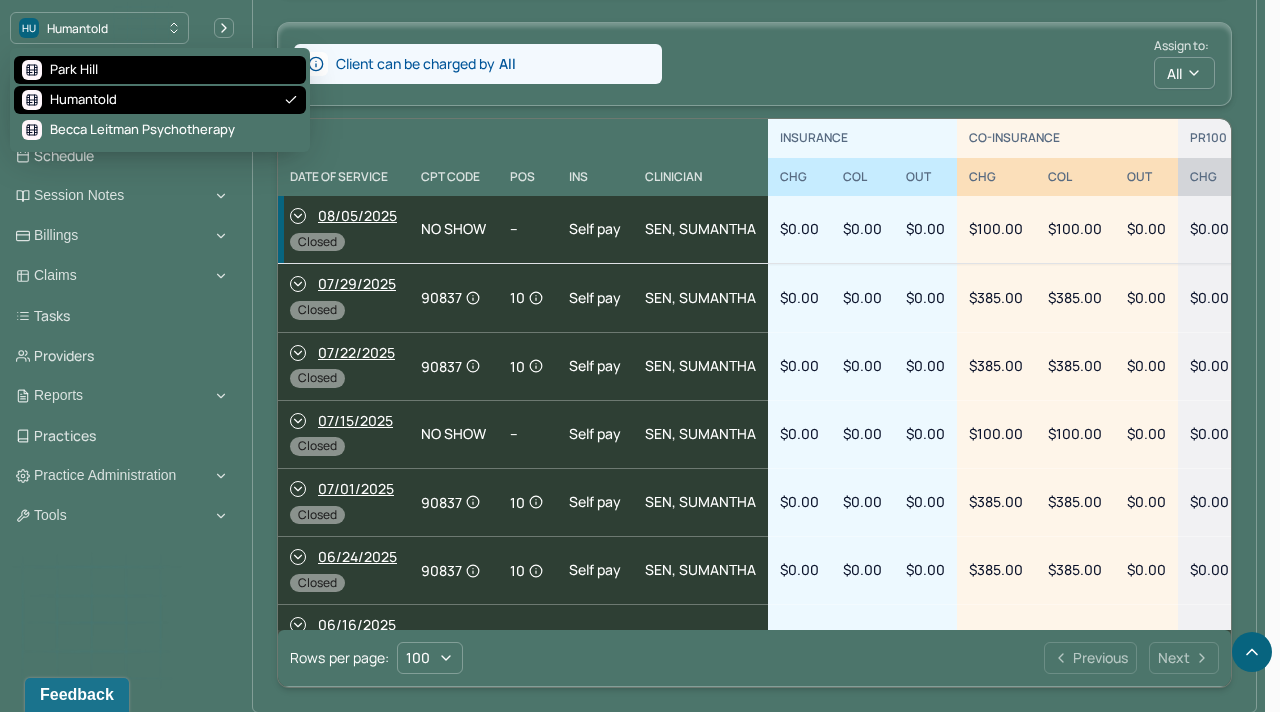 click on "Park Hill" at bounding box center (160, 70) 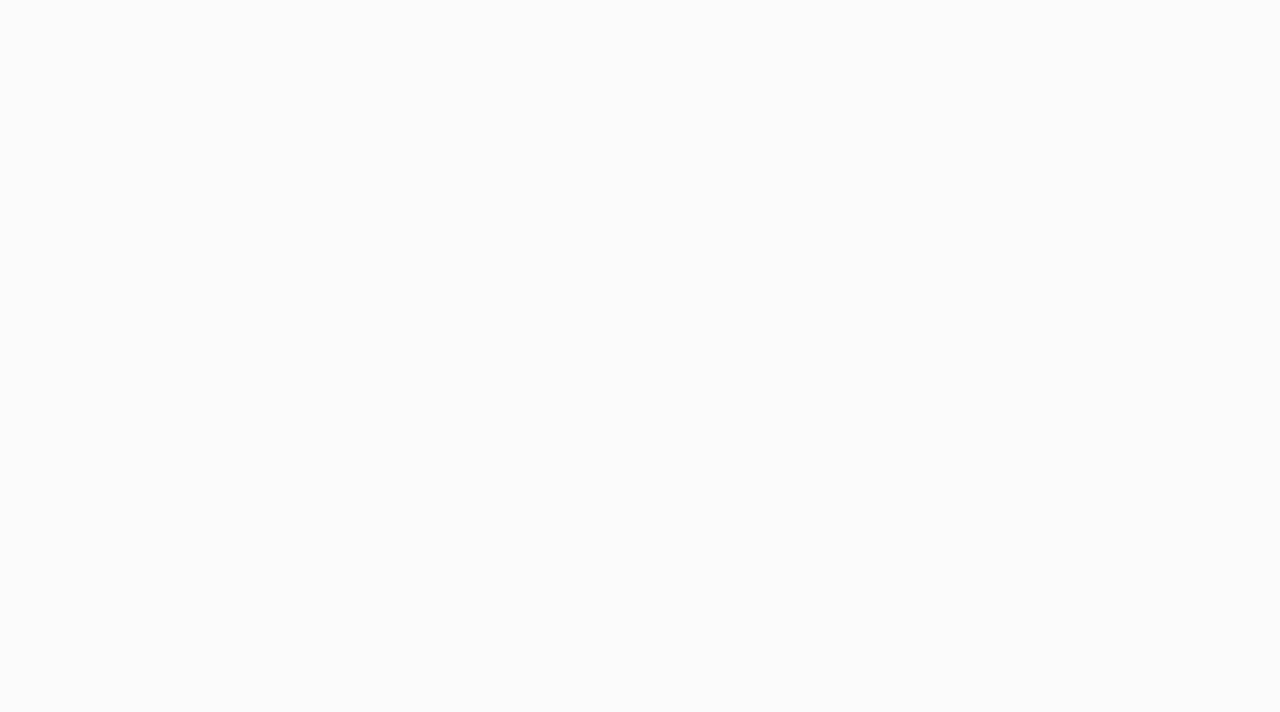scroll, scrollTop: 0, scrollLeft: 0, axis: both 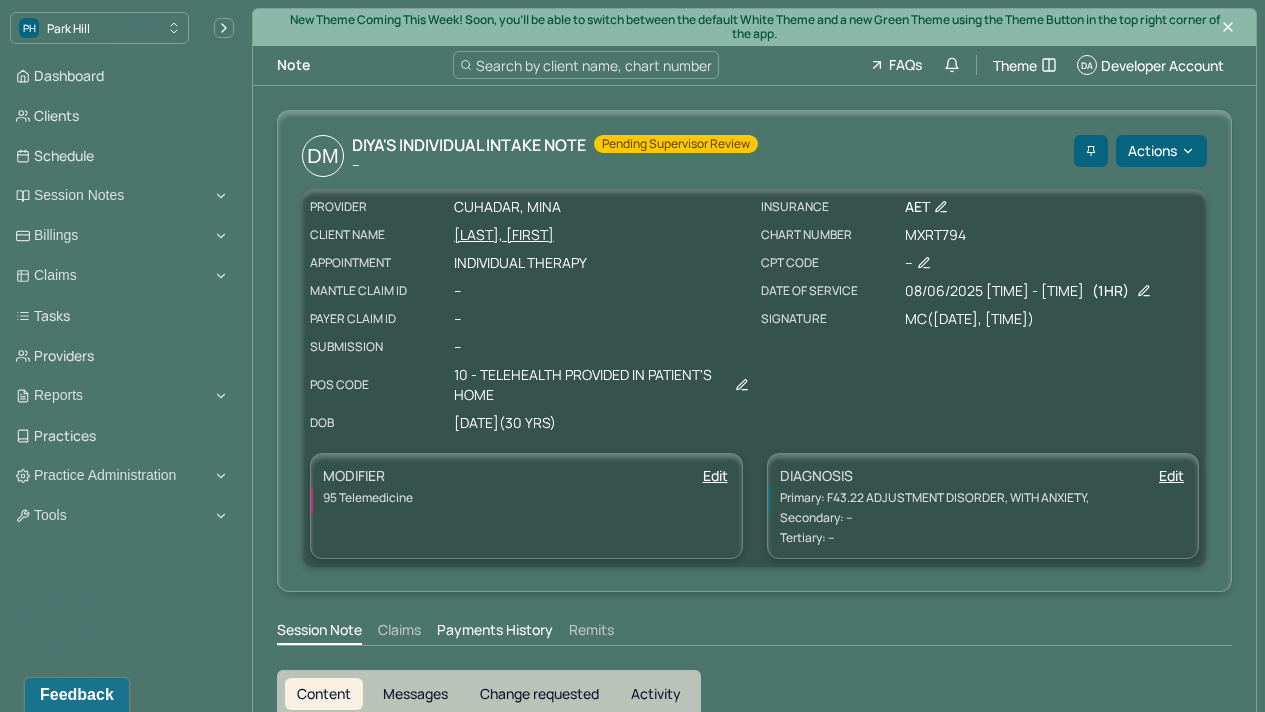 drag, startPoint x: 1279, startPoint y: 504, endPoint x: 1279, endPoint y: -88, distance: 592 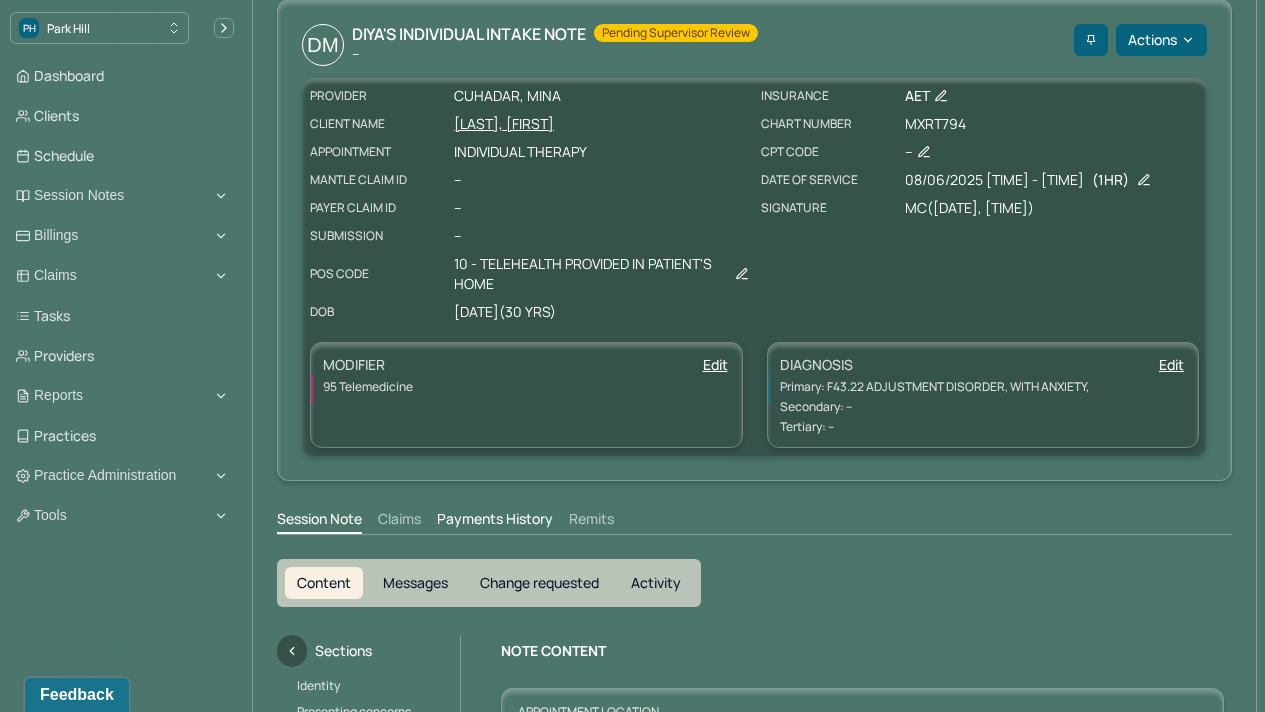 scroll, scrollTop: 103, scrollLeft: 0, axis: vertical 